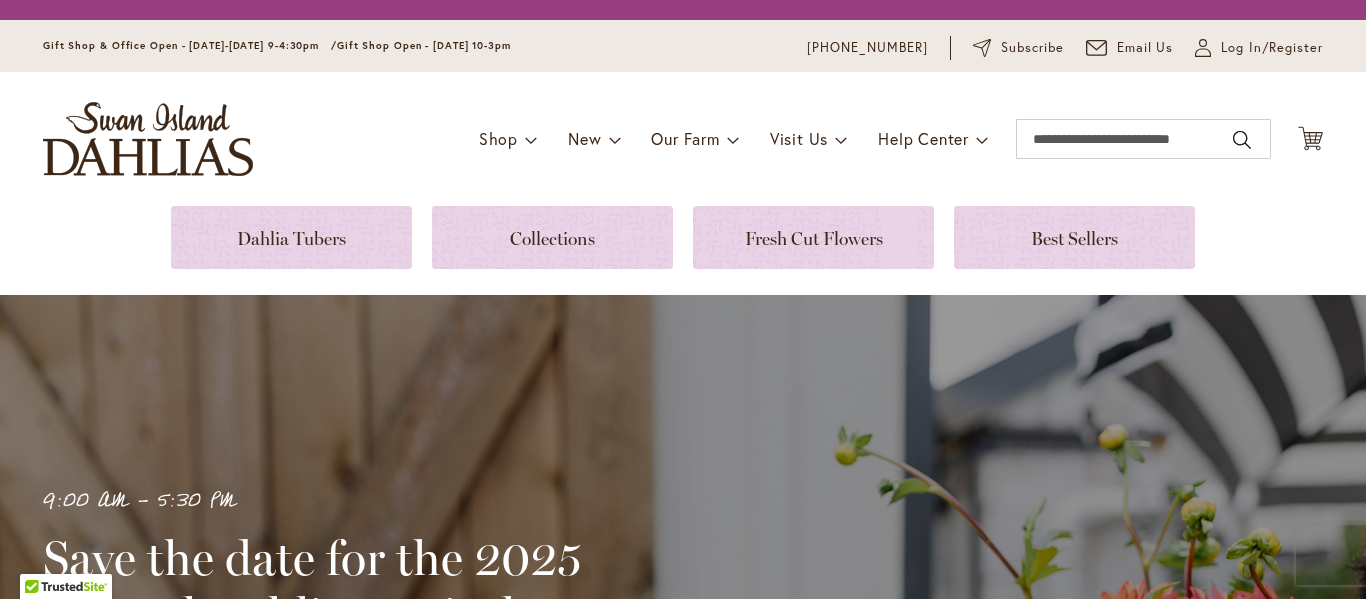 scroll, scrollTop: 0, scrollLeft: 0, axis: both 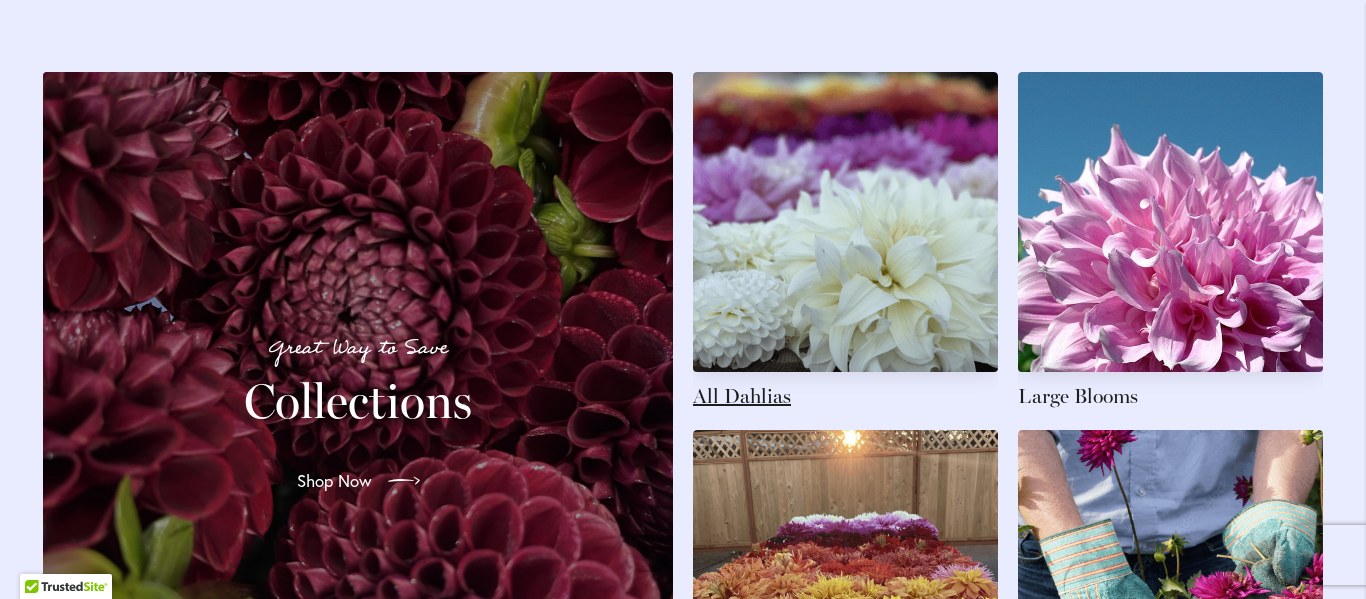 click at bounding box center (845, 241) 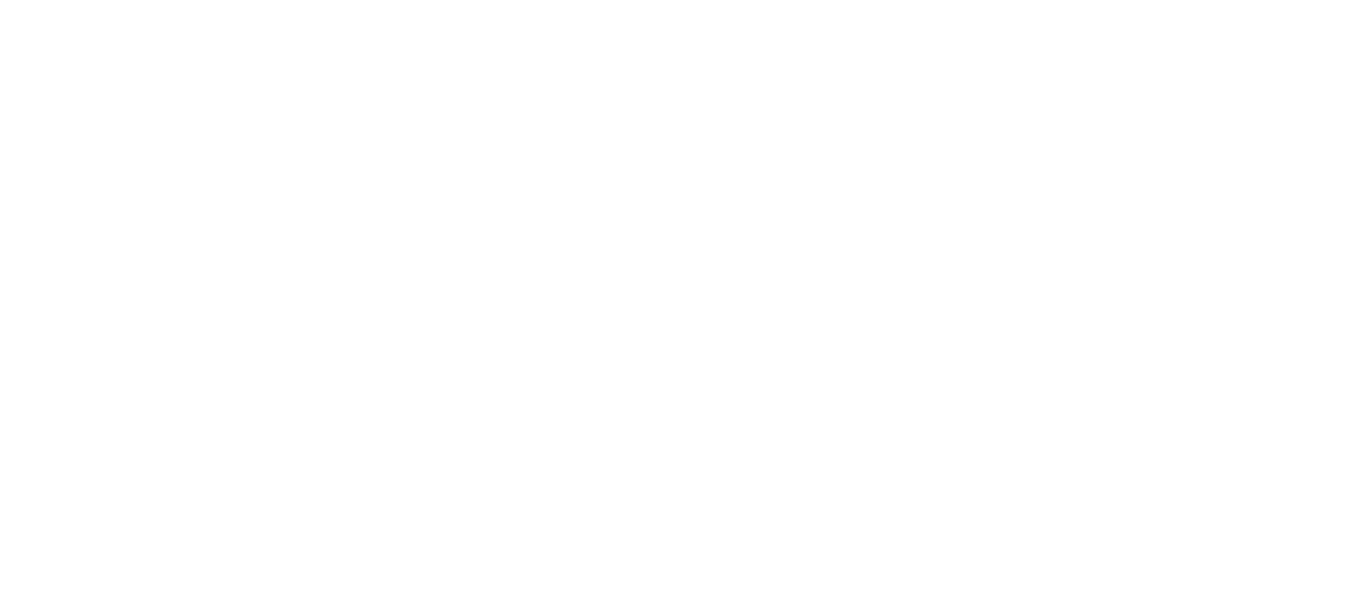 scroll, scrollTop: 0, scrollLeft: 0, axis: both 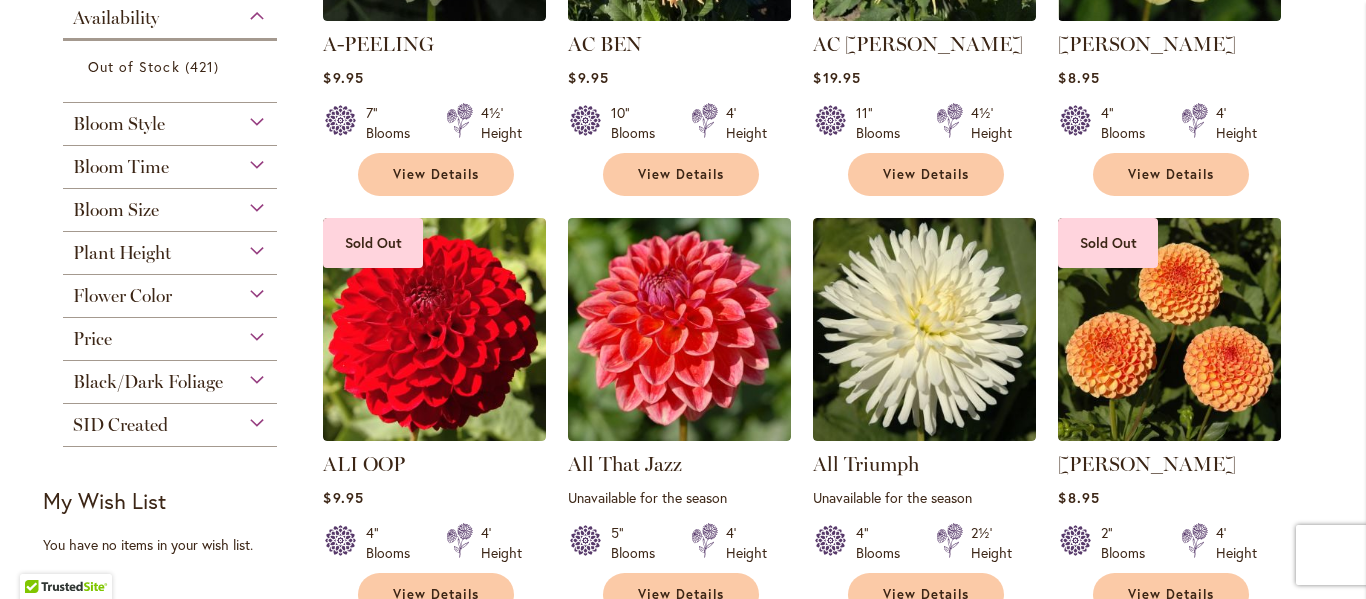 click on "Bloom Style" at bounding box center [170, 119] 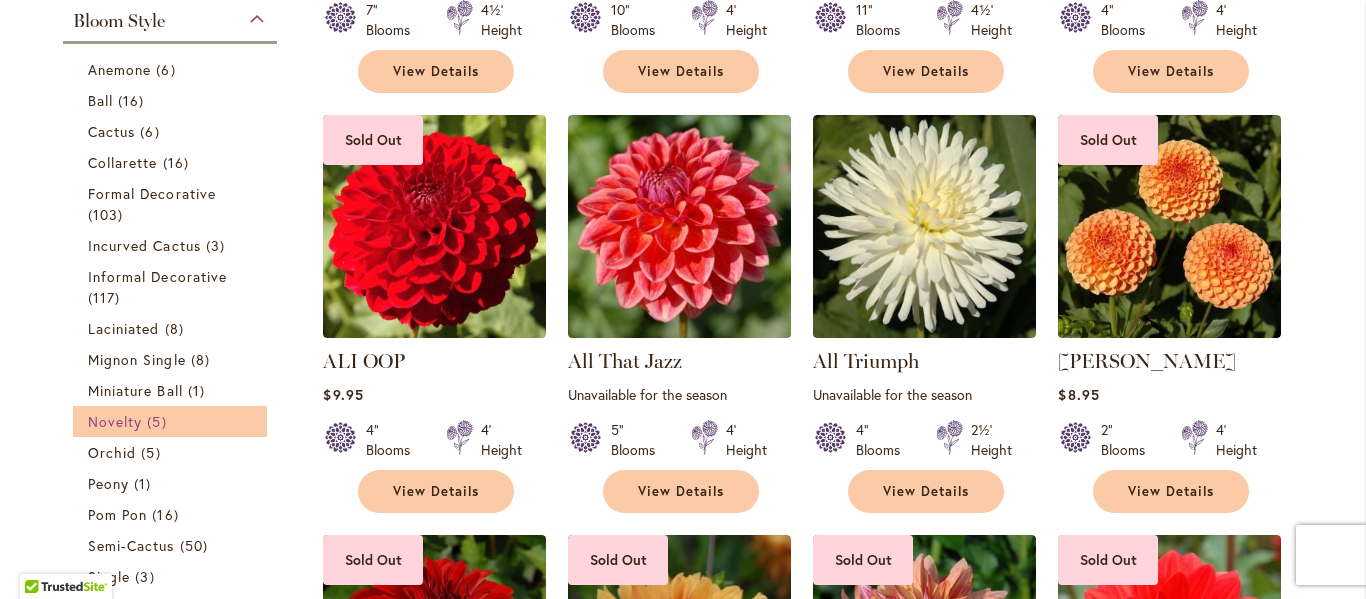 click on "Novelty" at bounding box center (115, 421) 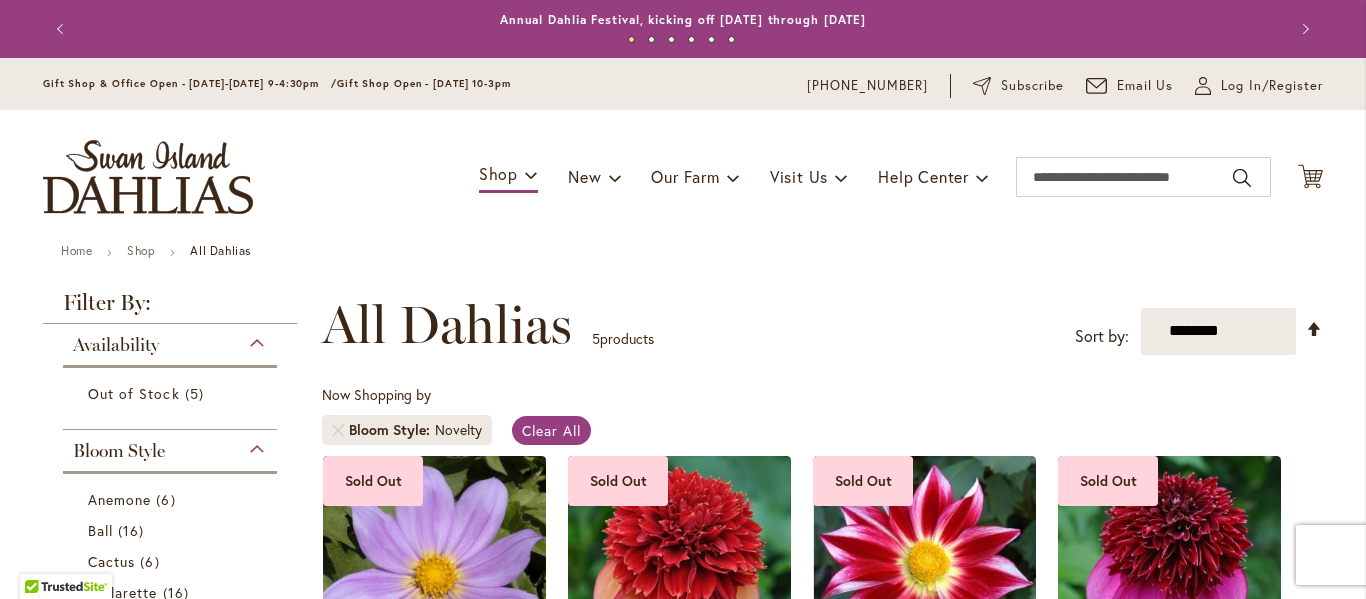 scroll, scrollTop: 0, scrollLeft: 0, axis: both 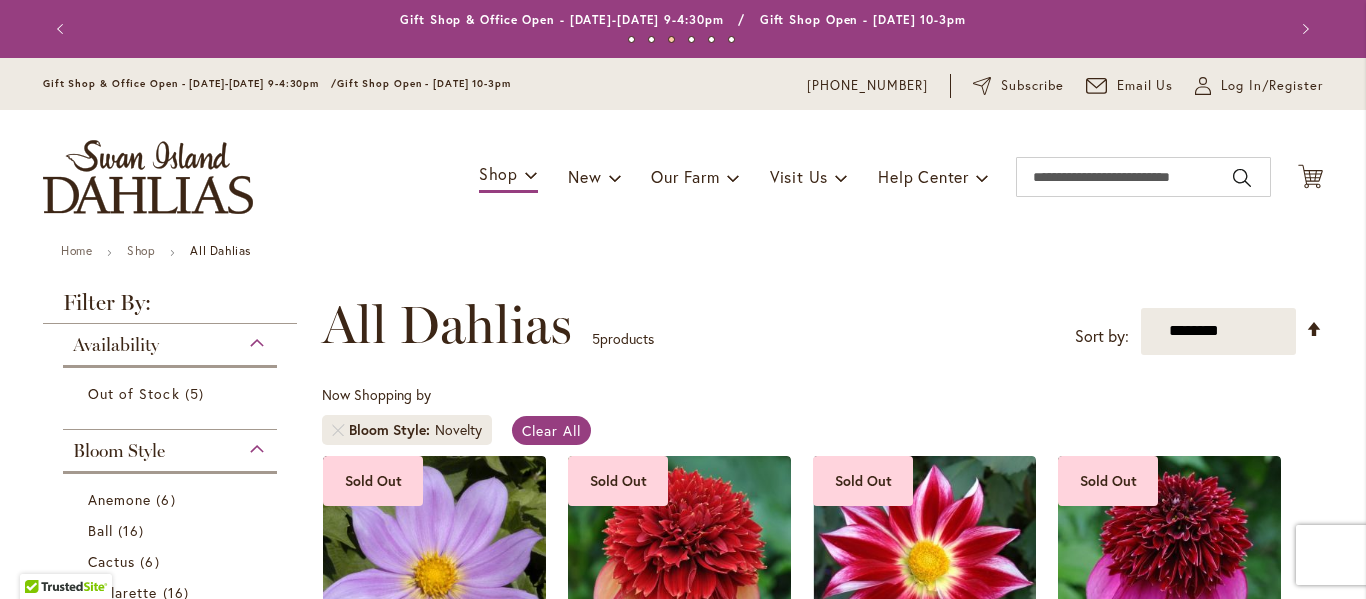 click on "Bloom Style" at bounding box center [170, 446] 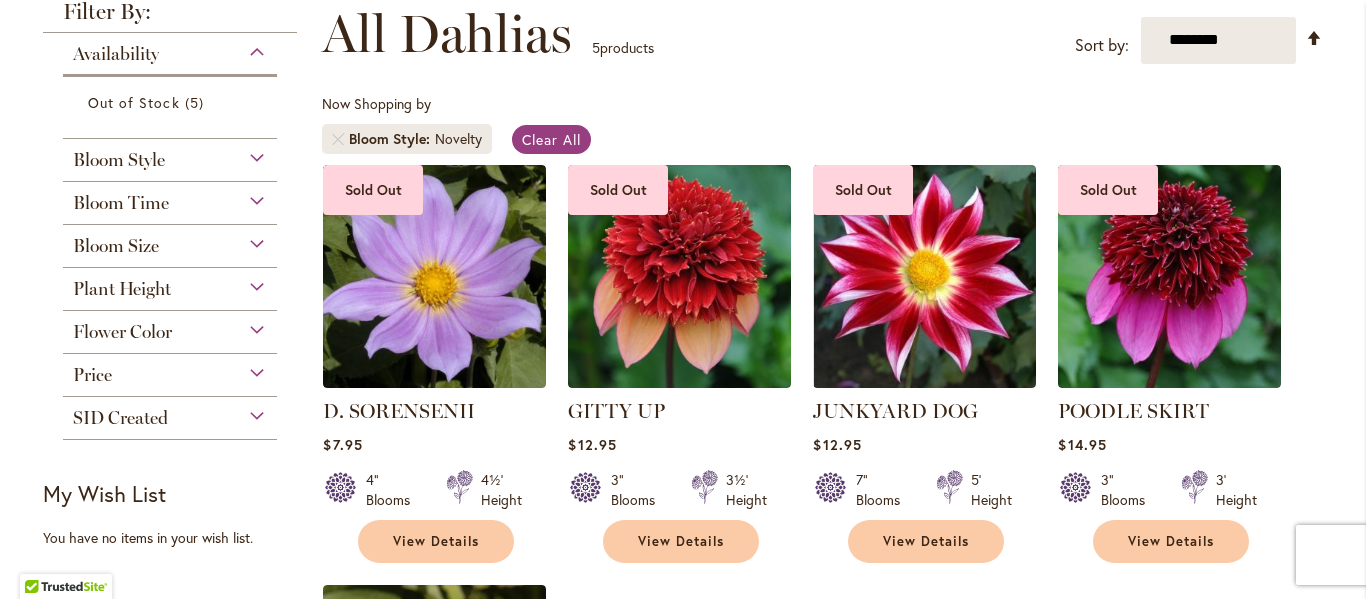 scroll, scrollTop: 300, scrollLeft: 0, axis: vertical 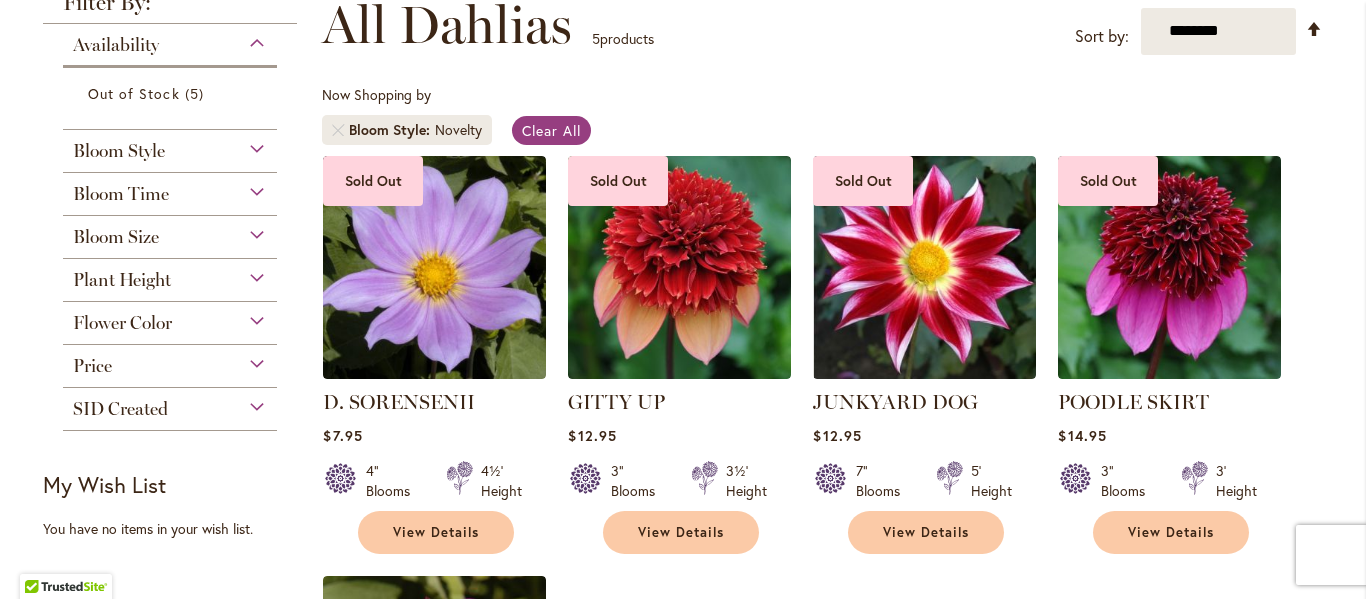 click on "Flower Color" at bounding box center (170, 318) 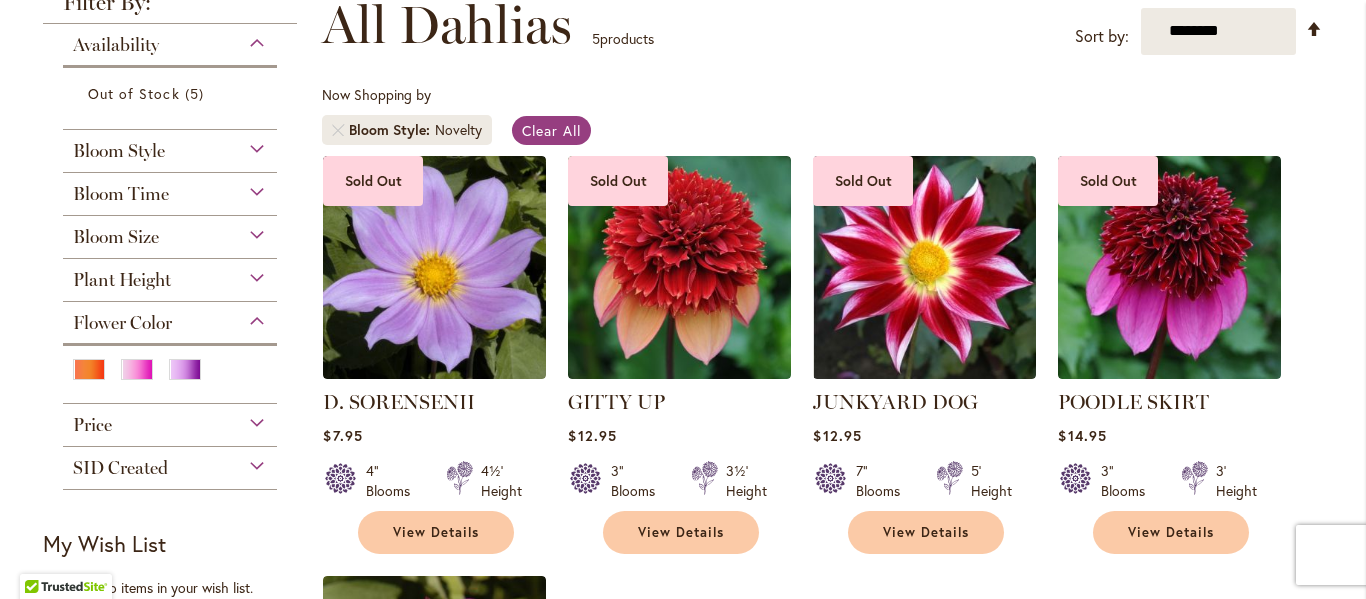 click on "Flower Color" at bounding box center [170, 318] 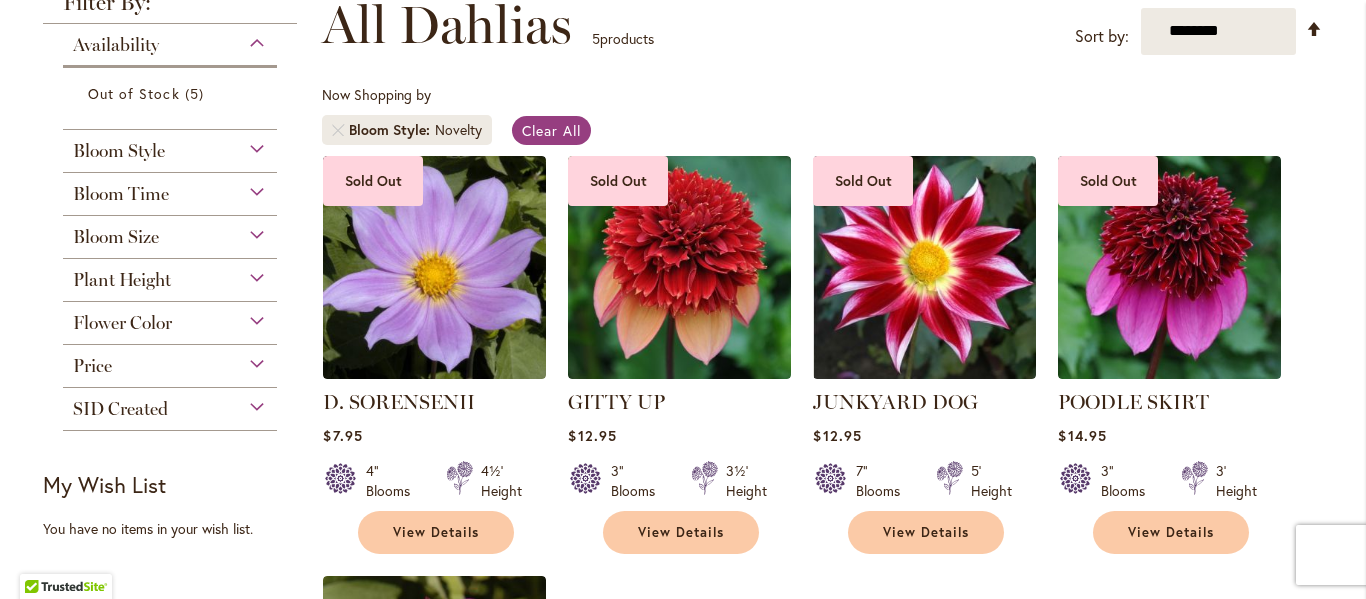 click on "Price" at bounding box center (170, 361) 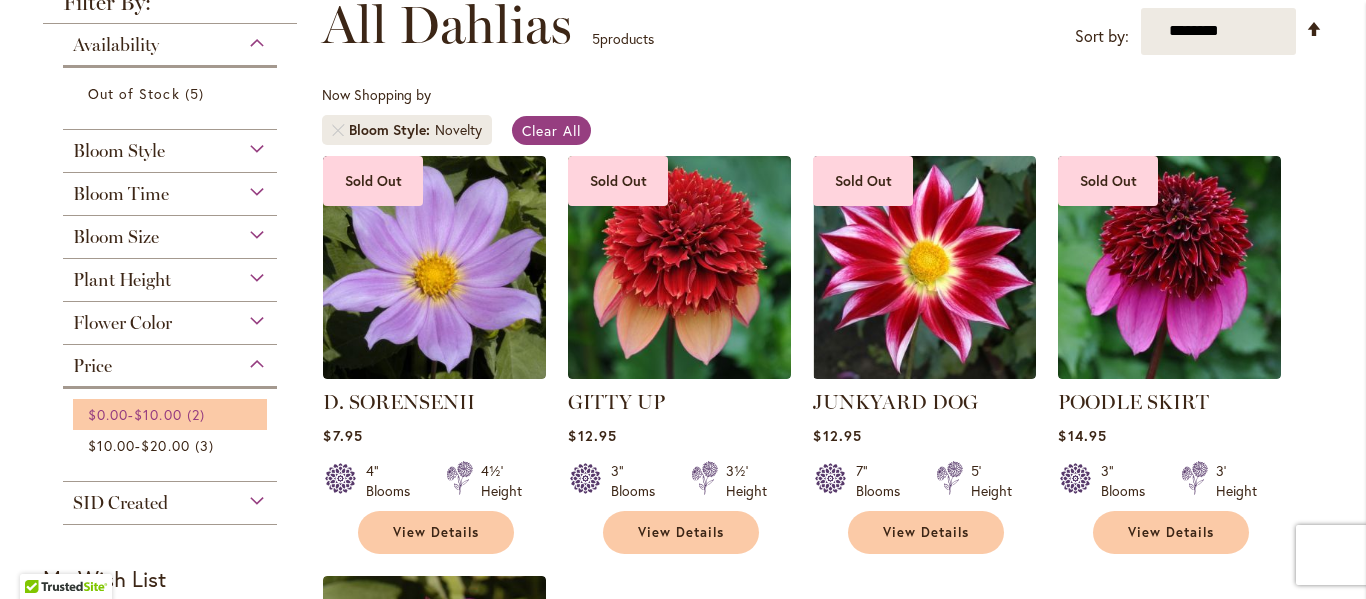 click on "$10.00" at bounding box center (157, 414) 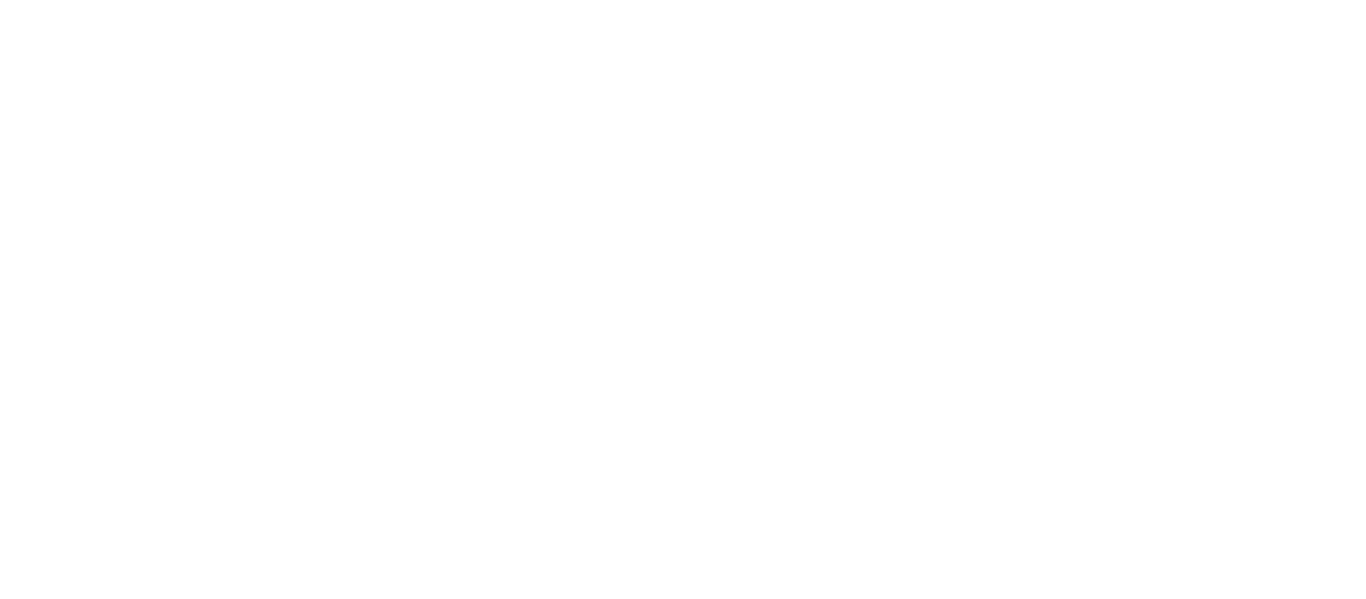 scroll, scrollTop: 0, scrollLeft: 0, axis: both 